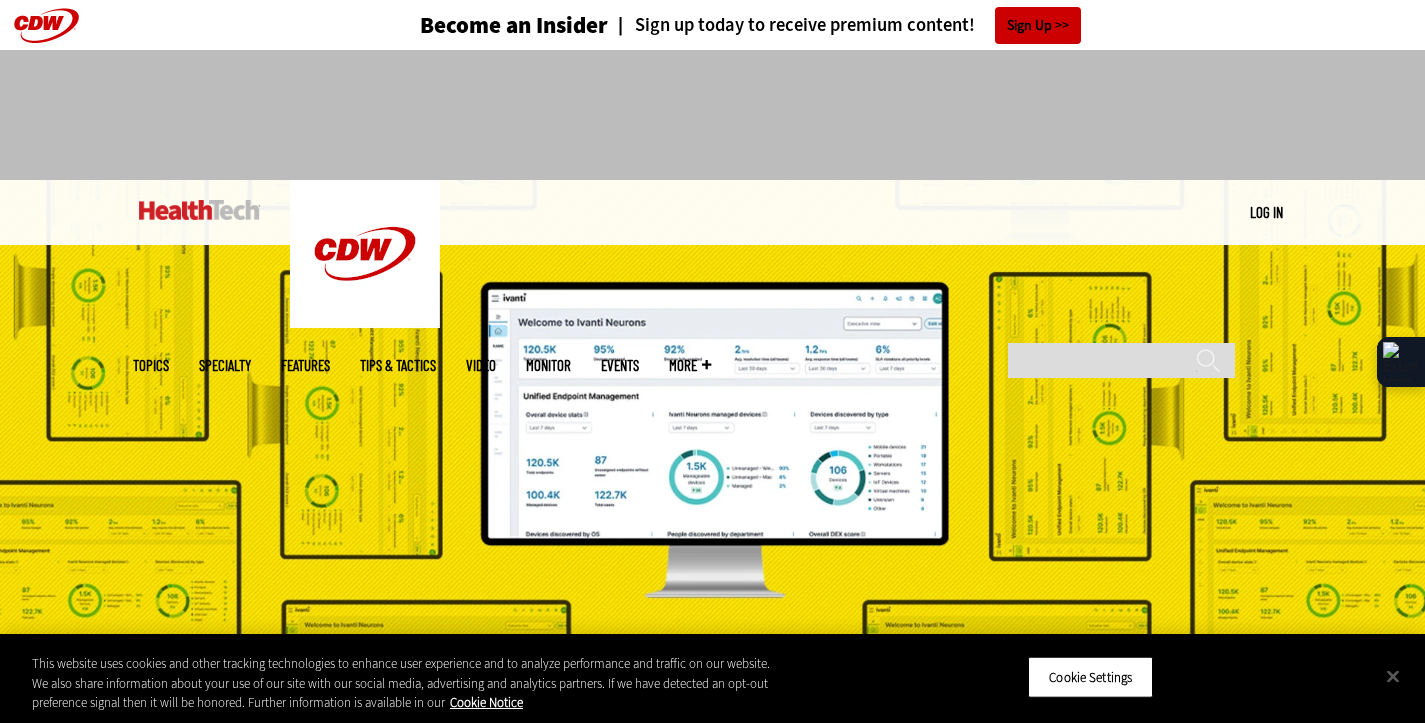 scroll, scrollTop: 0, scrollLeft: 0, axis: both 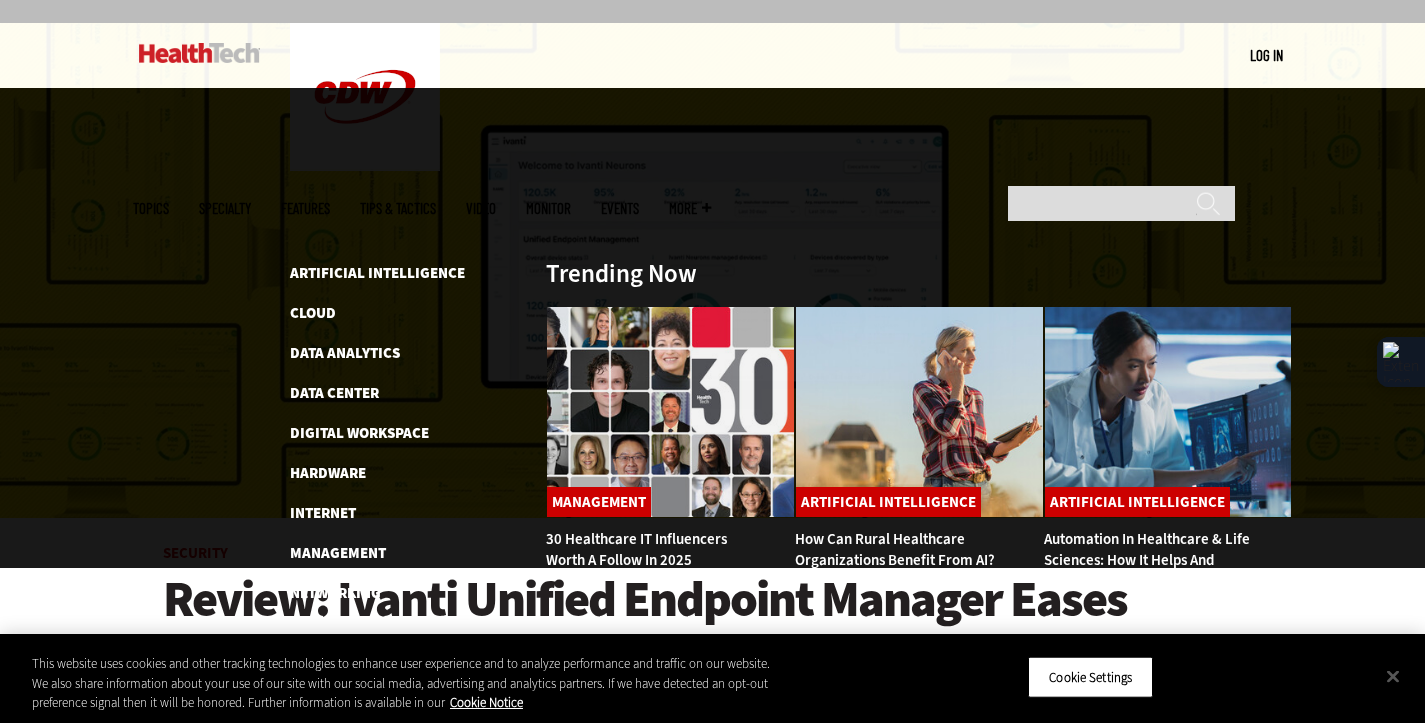 click on "Security" at bounding box center (322, 673) 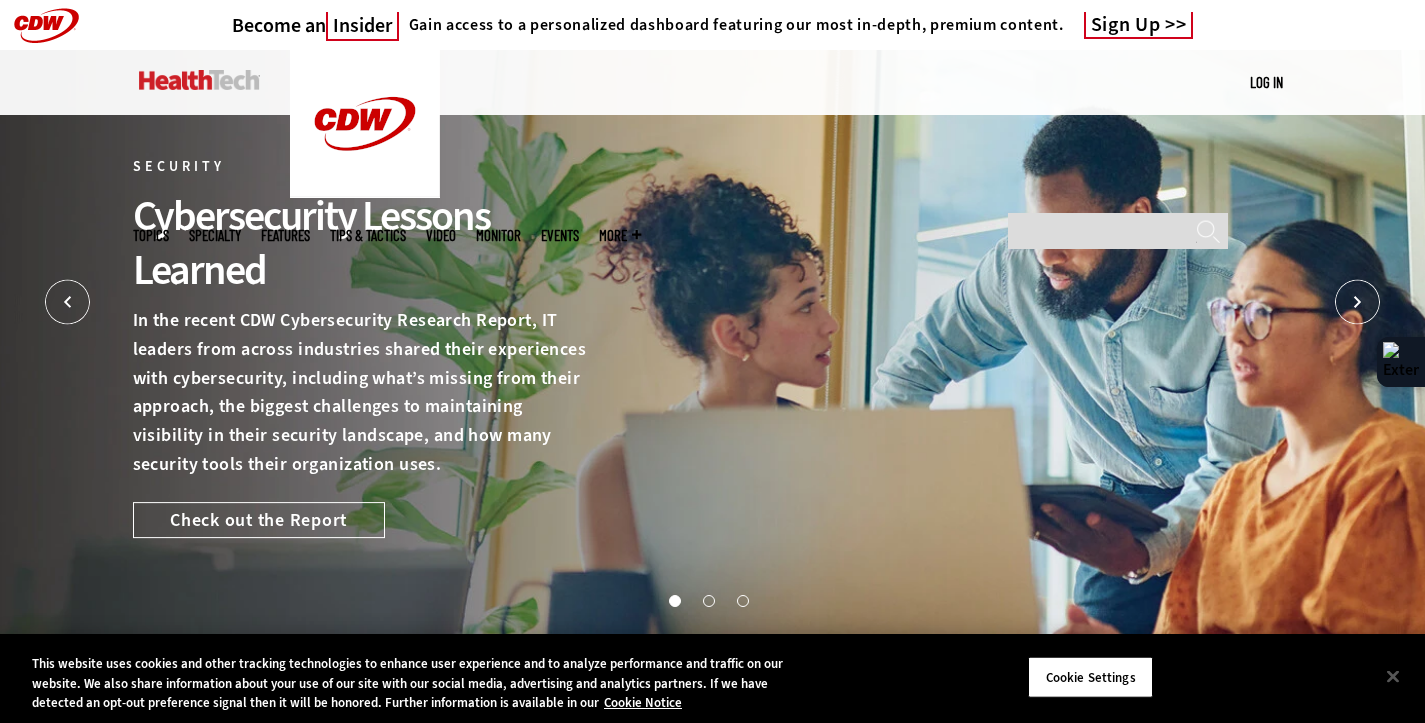 scroll, scrollTop: 0, scrollLeft: 0, axis: both 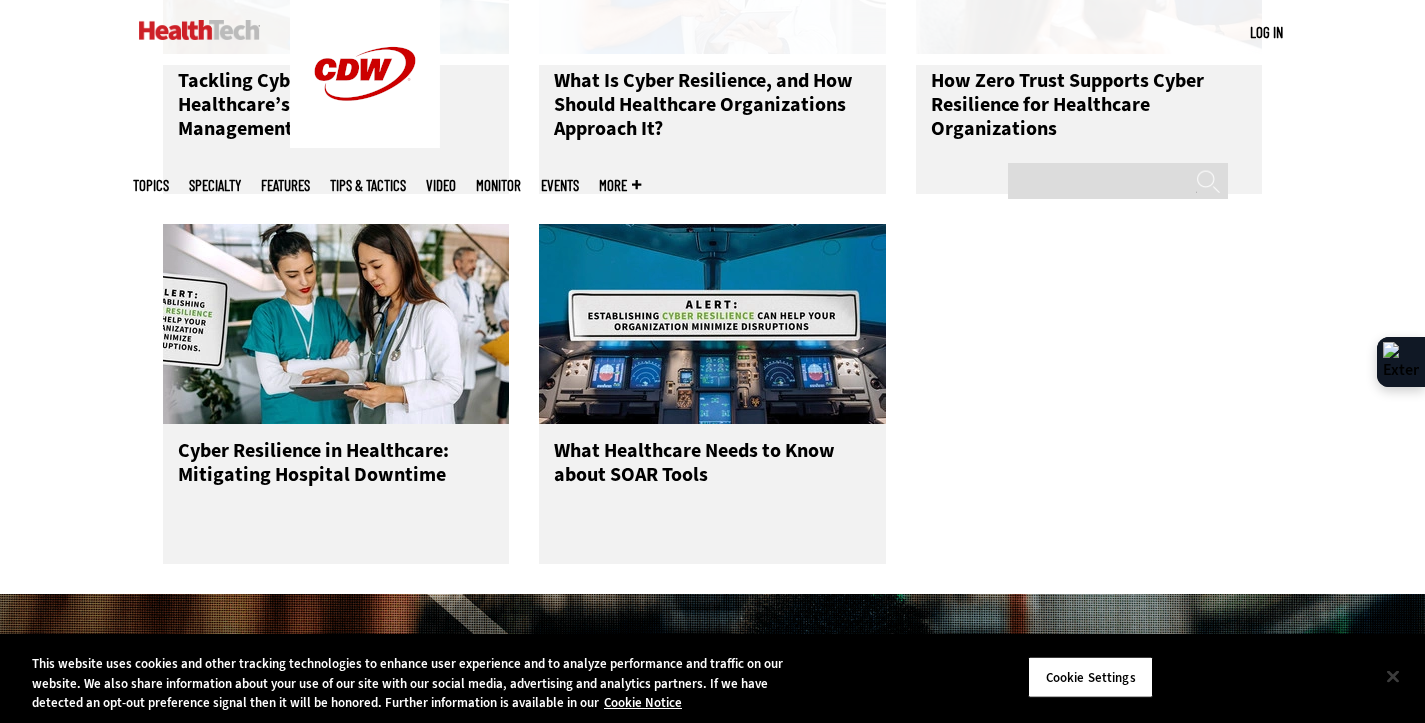 click at bounding box center (1393, 676) 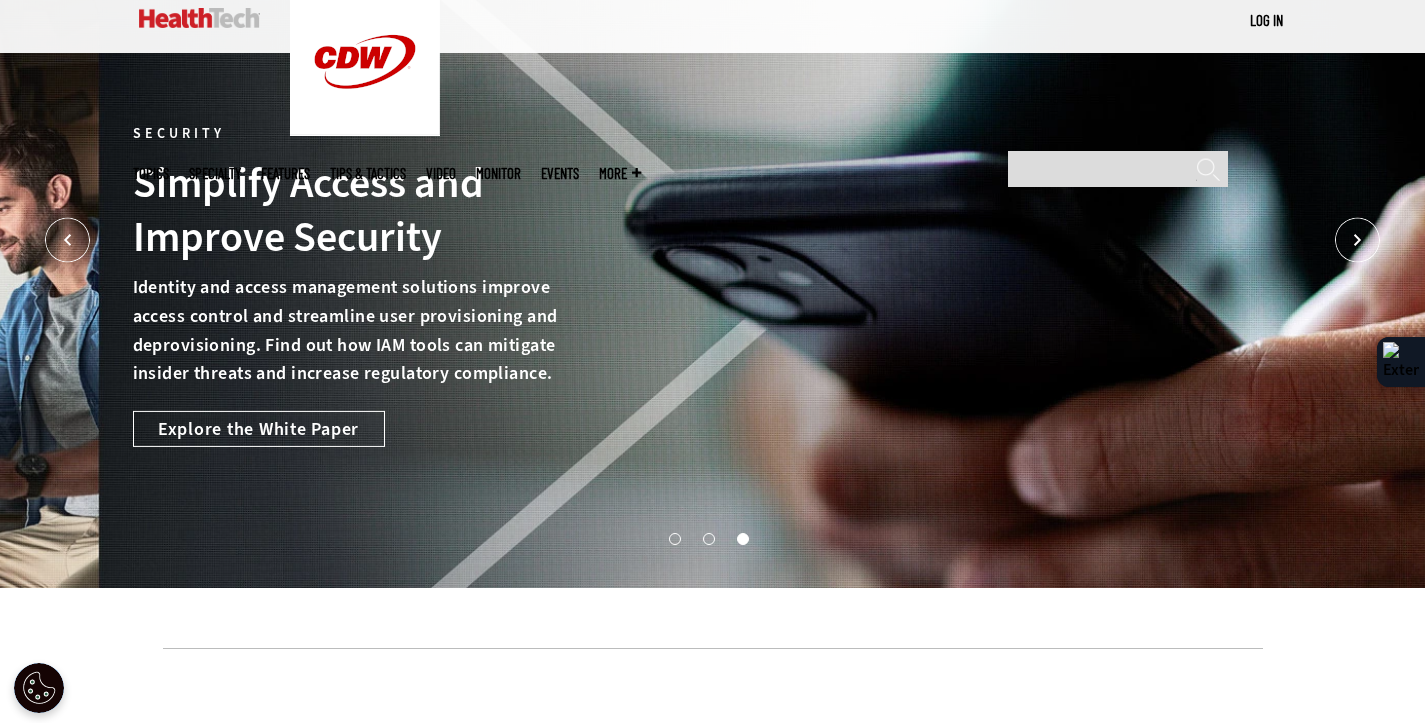 scroll, scrollTop: 0, scrollLeft: 0, axis: both 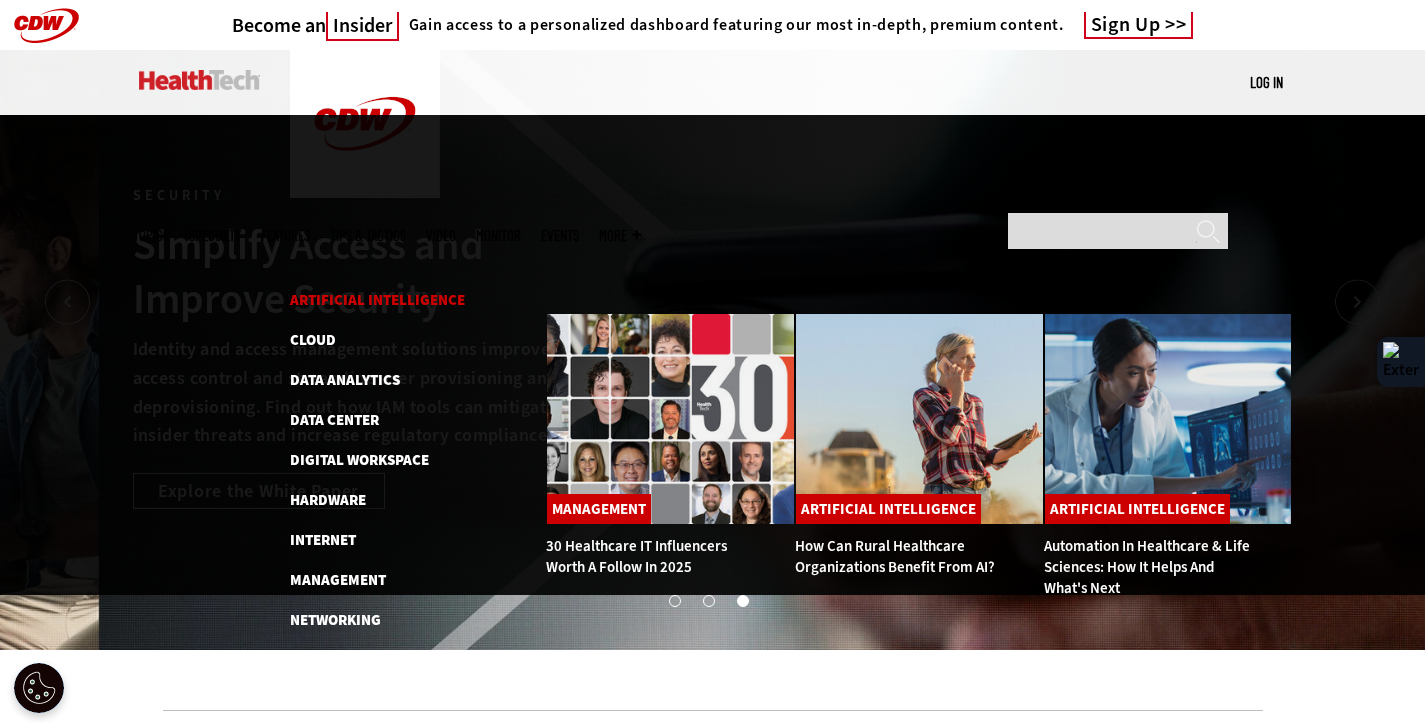 click on "Artificial Intelligence" at bounding box center (377, 300) 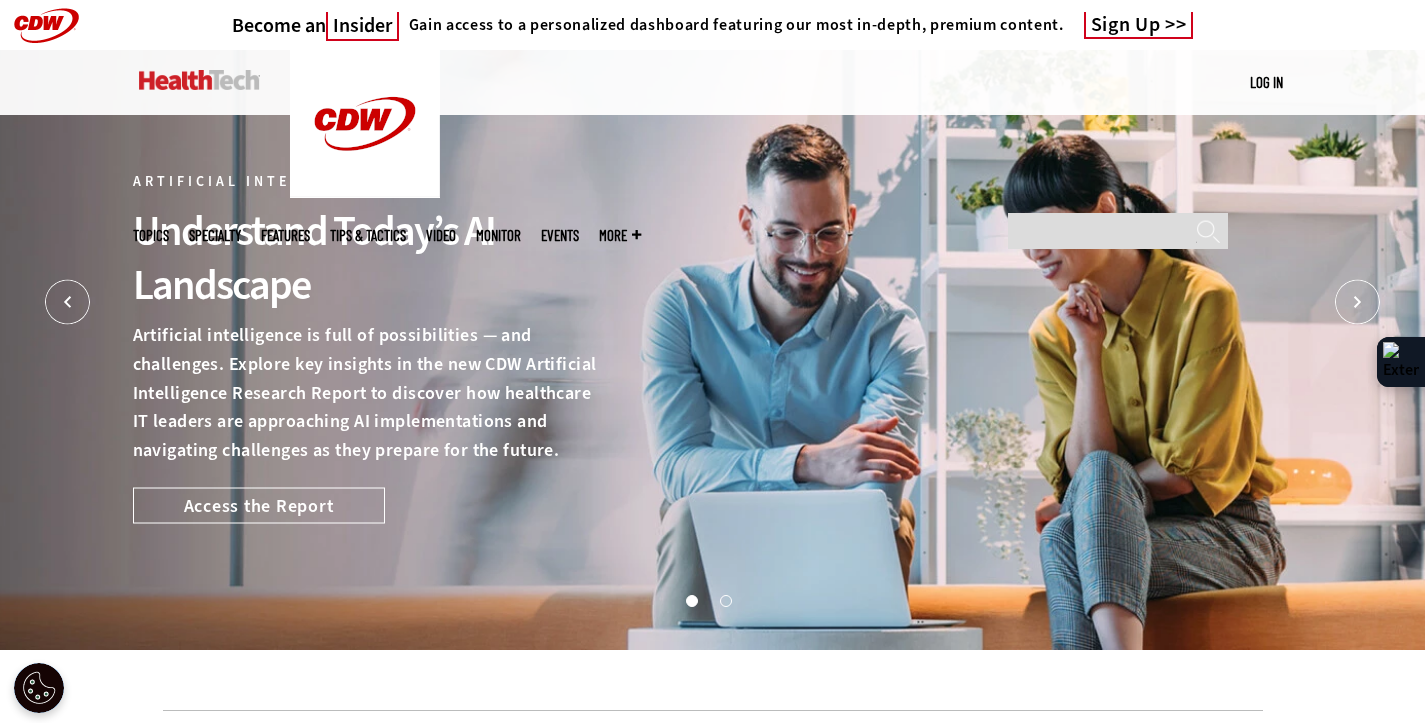 scroll, scrollTop: 0, scrollLeft: 0, axis: both 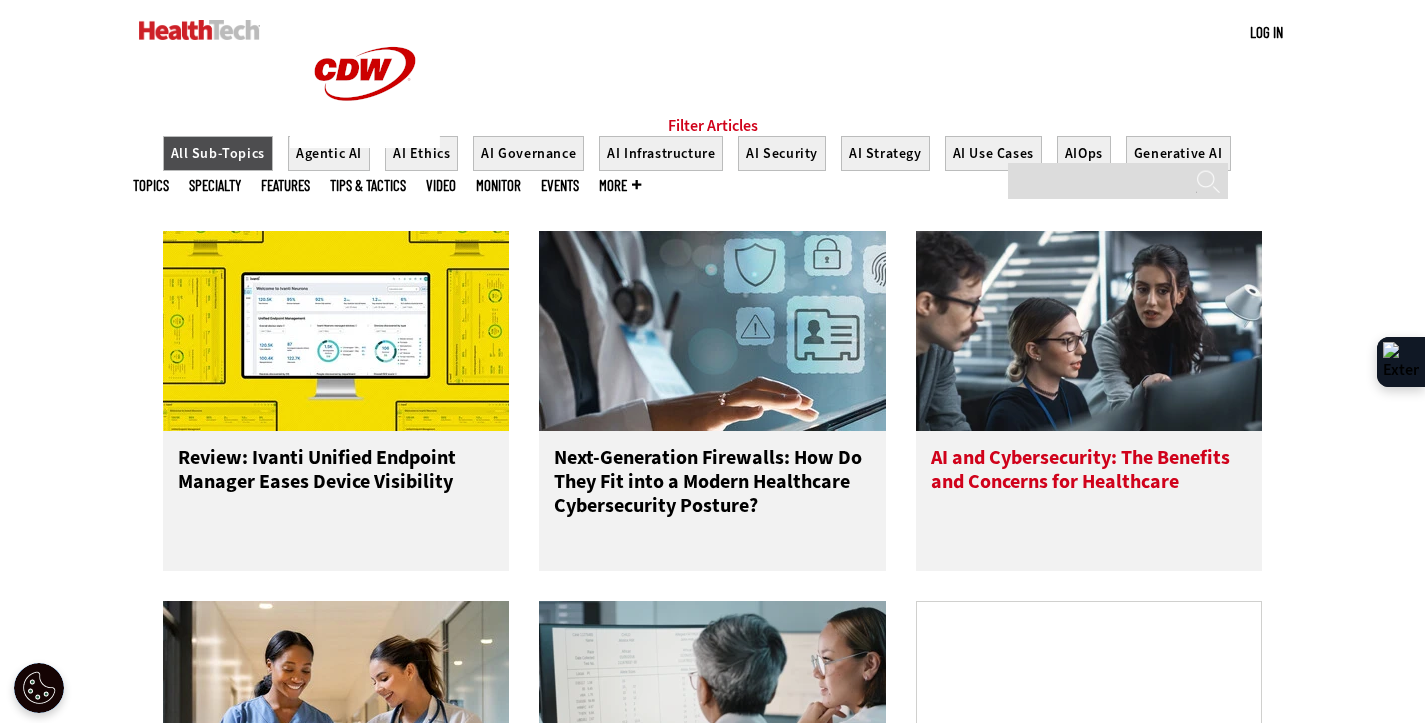 click on "AI and Cybersecurity: The Benefits and Concerns for Healthcare" at bounding box center (1089, 486) 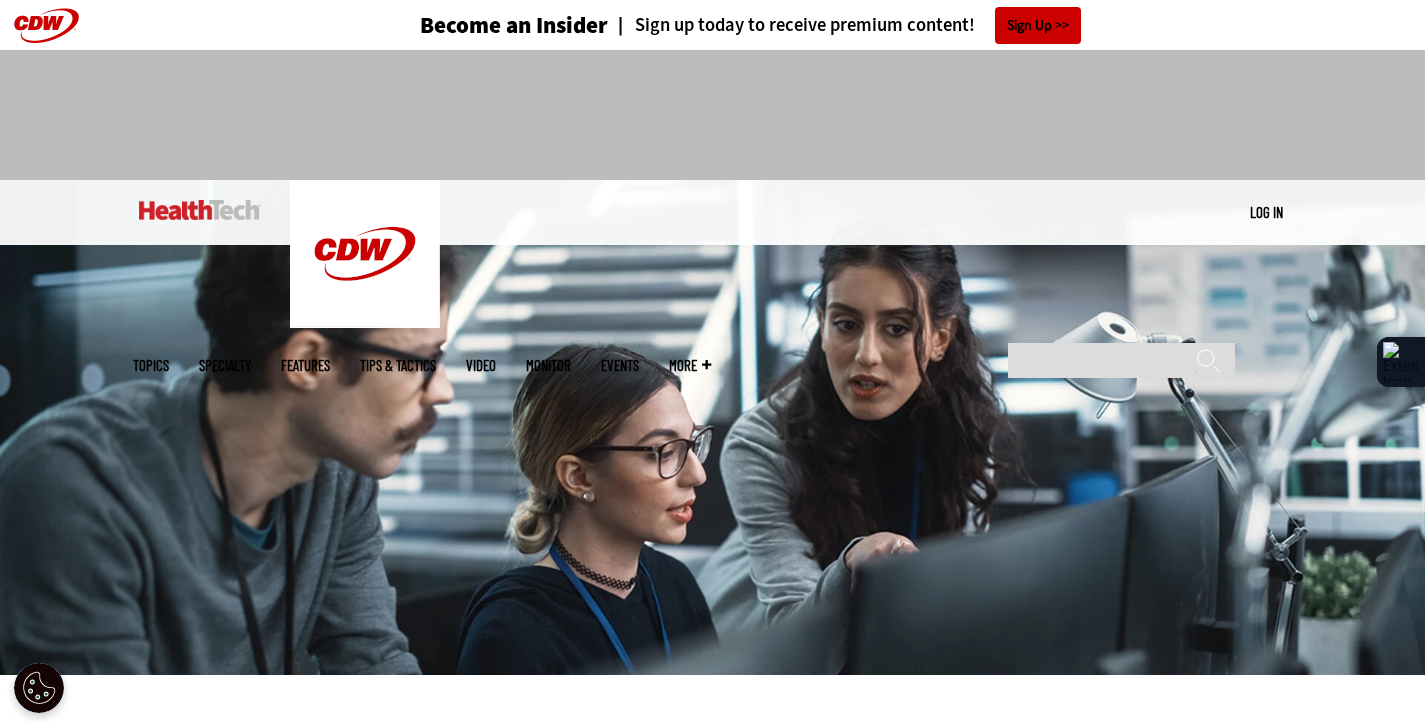 scroll, scrollTop: 688, scrollLeft: 0, axis: vertical 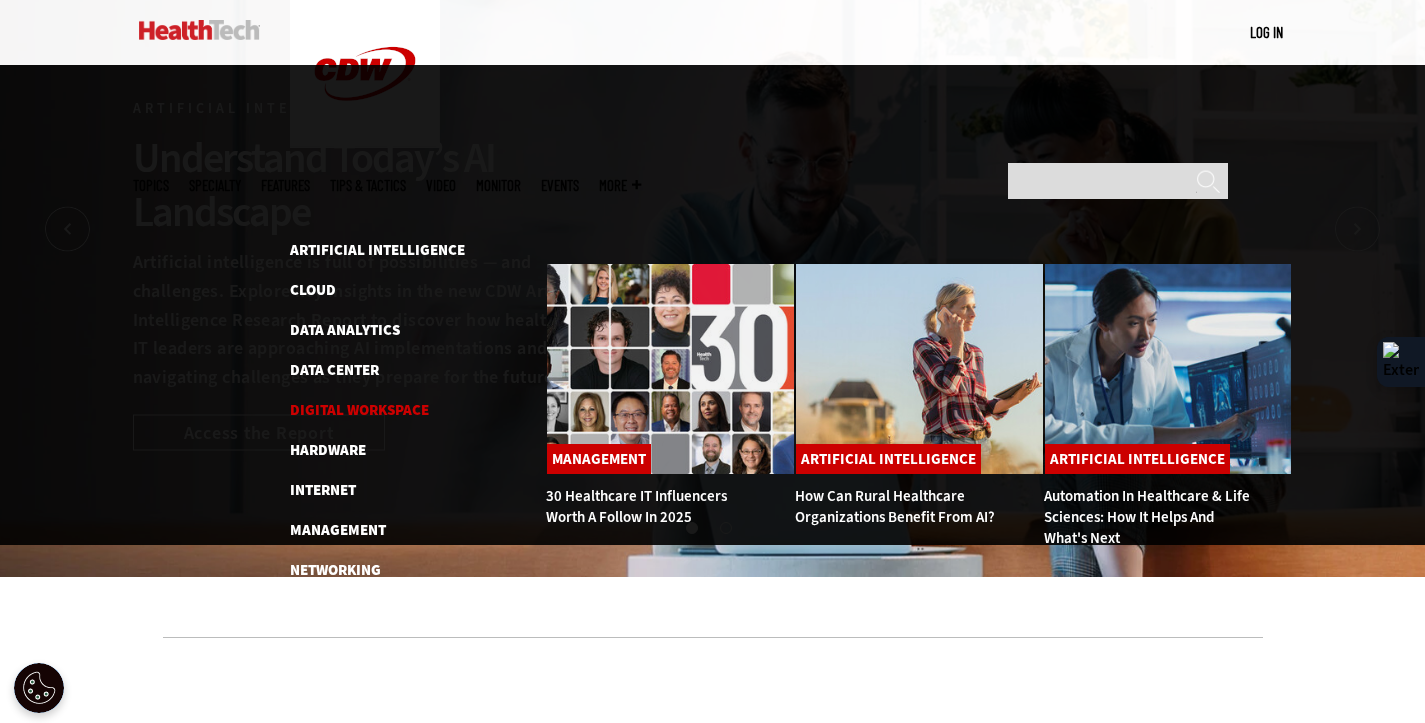 click on "Digital Workspace" at bounding box center (359, 410) 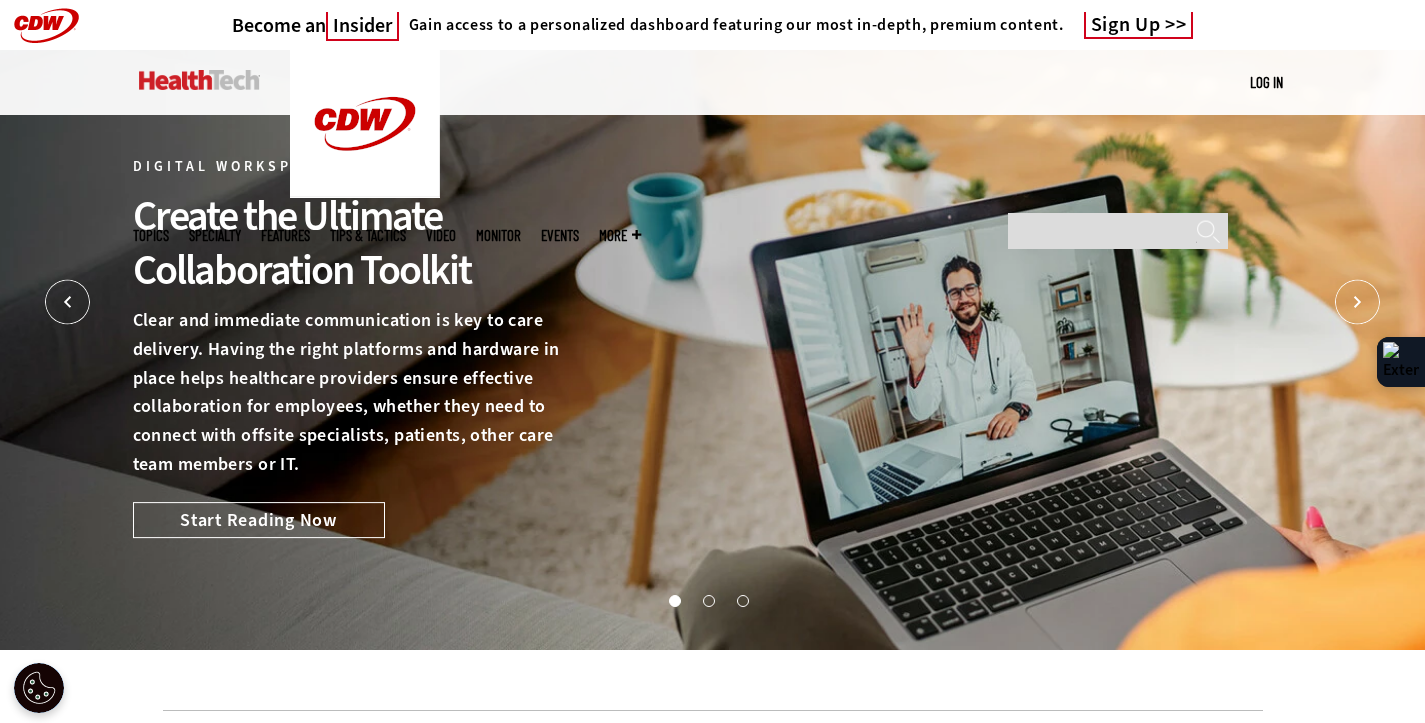 scroll, scrollTop: 0, scrollLeft: 0, axis: both 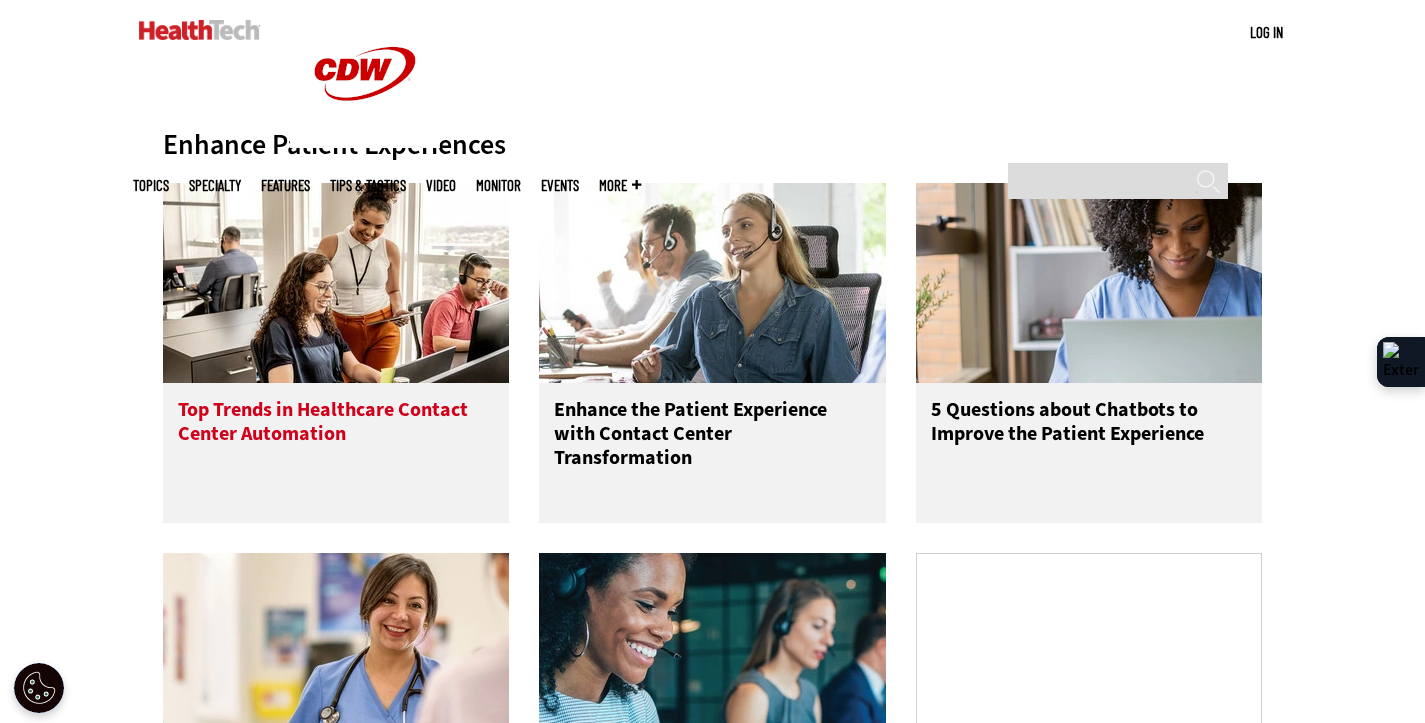 click on "Top Trends in Healthcare Contact Center Automation" at bounding box center (336, 438) 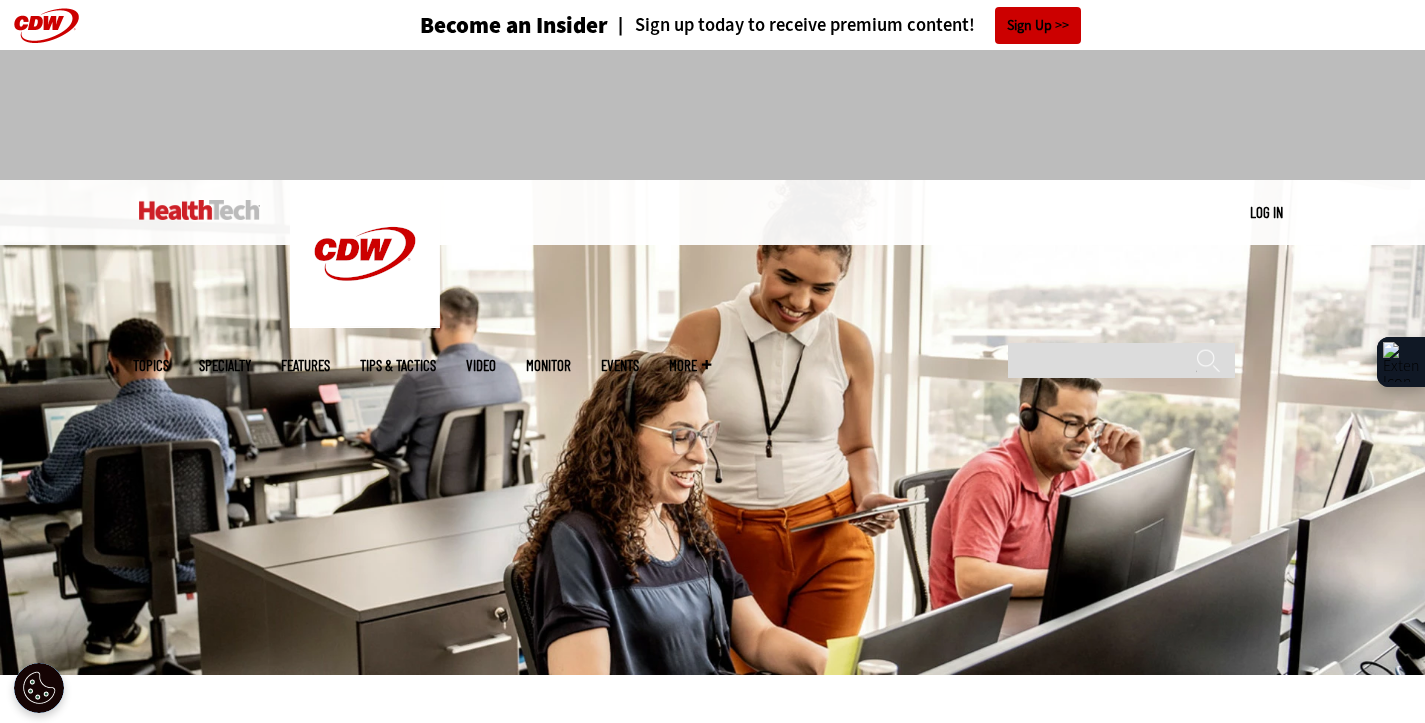 scroll, scrollTop: 0, scrollLeft: 0, axis: both 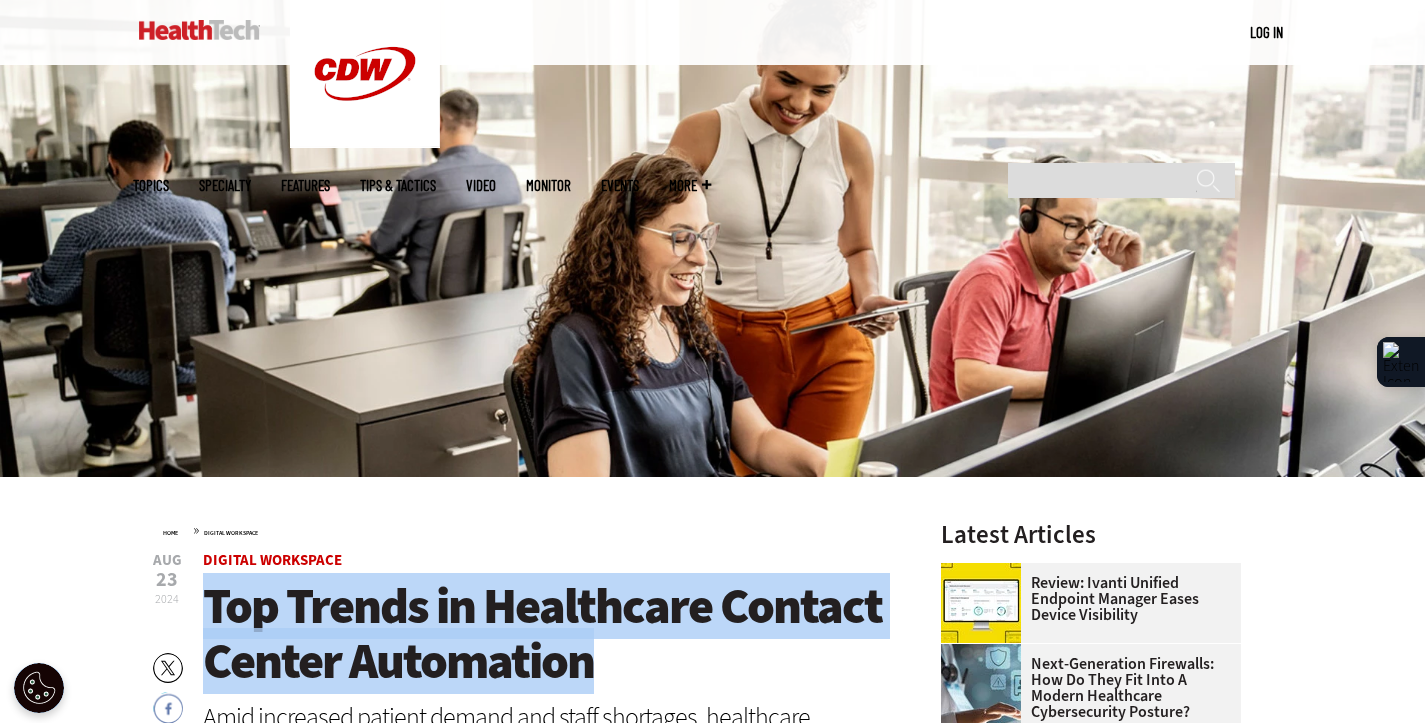 drag, startPoint x: 212, startPoint y: 610, endPoint x: 636, endPoint y: 664, distance: 427.42484 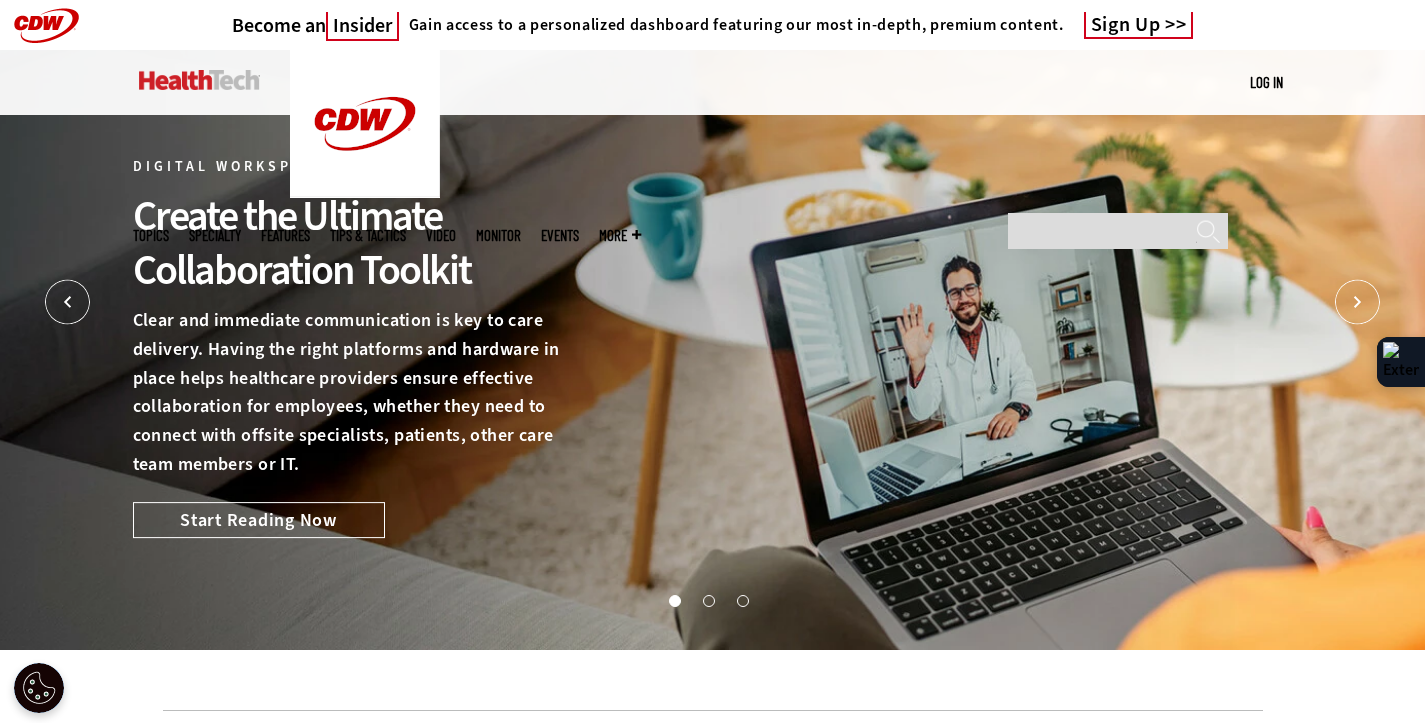 scroll, scrollTop: 794, scrollLeft: 0, axis: vertical 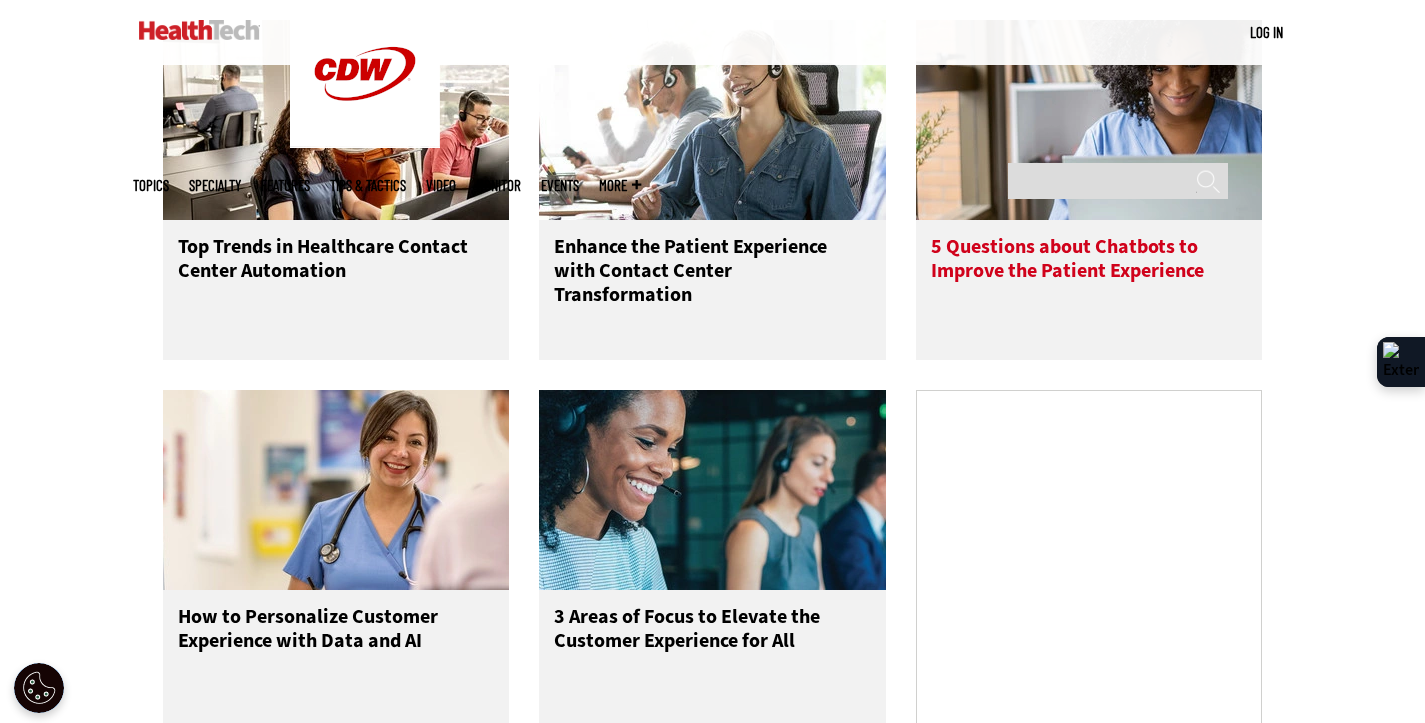 click on "5 Questions about Chatbots to Improve the Patient Experience" at bounding box center [1089, 275] 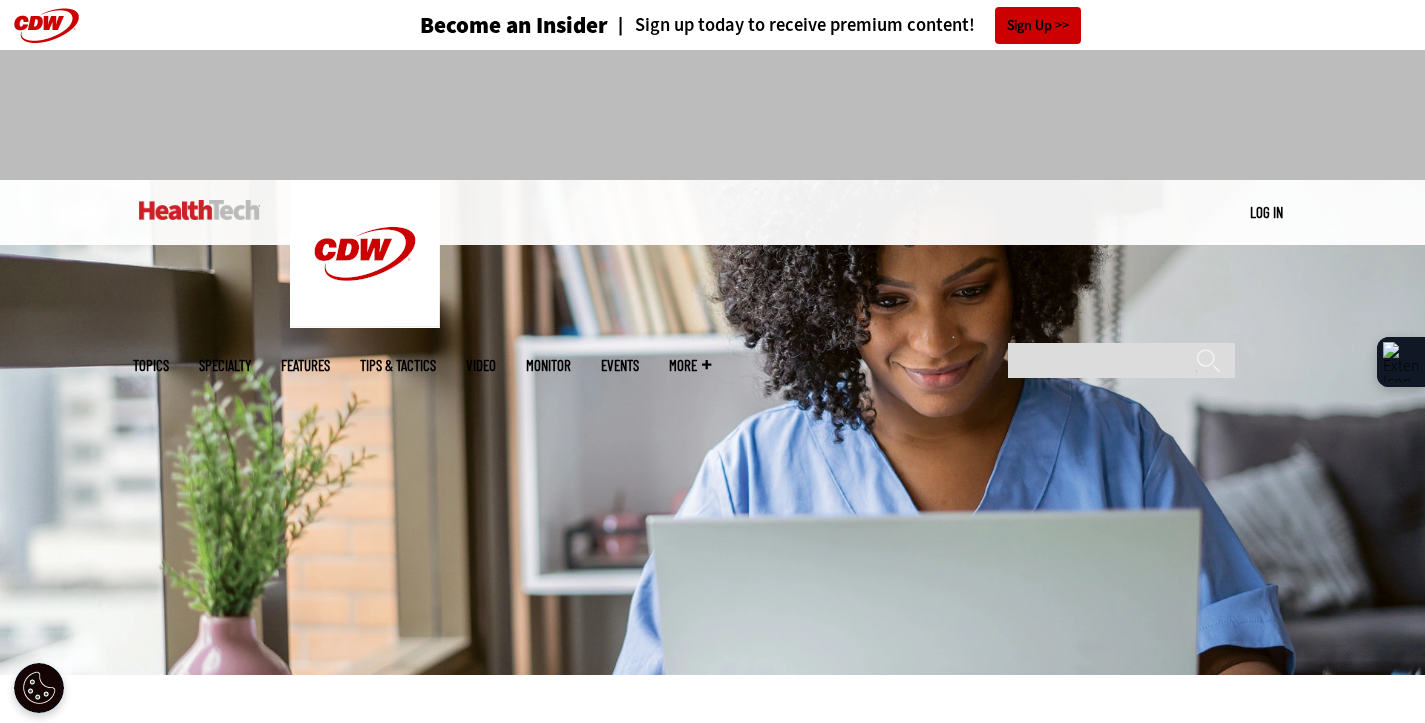 scroll, scrollTop: 0, scrollLeft: 0, axis: both 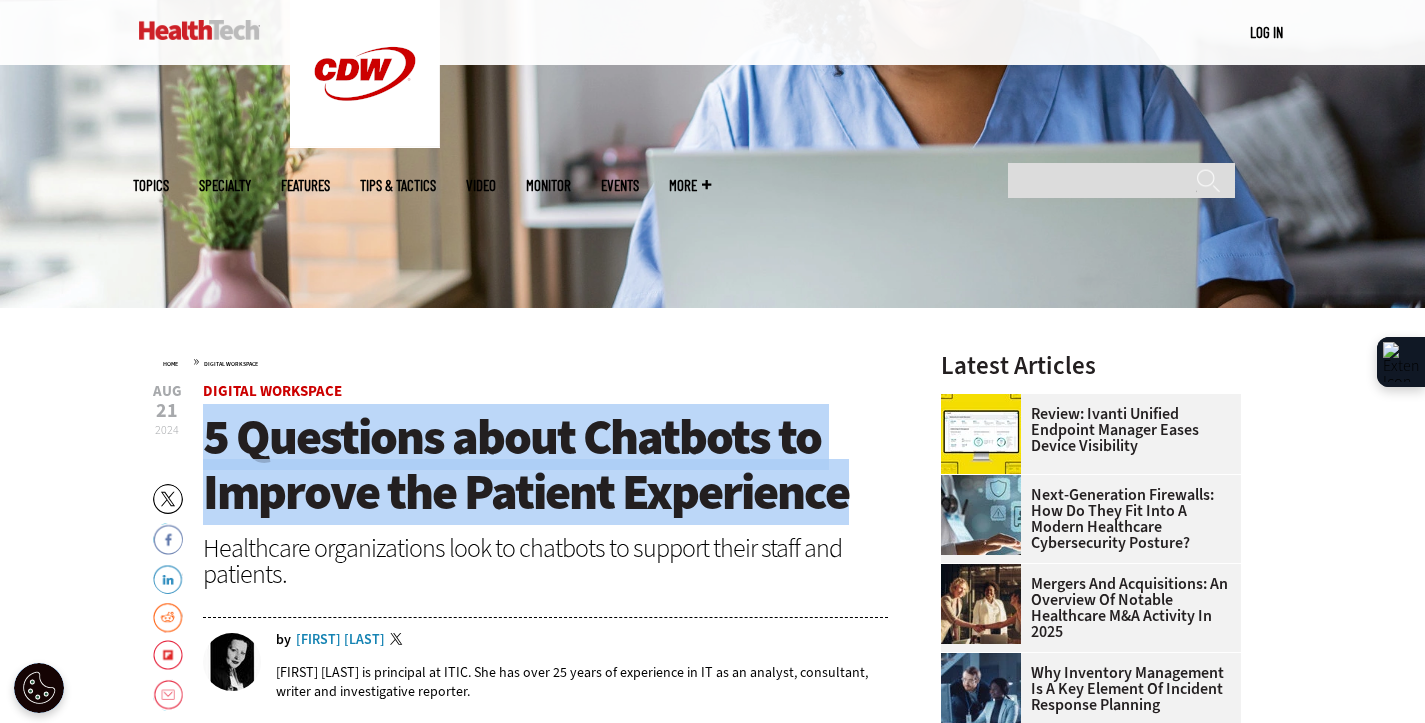 drag, startPoint x: 203, startPoint y: 444, endPoint x: 843, endPoint y: 504, distance: 642.80634 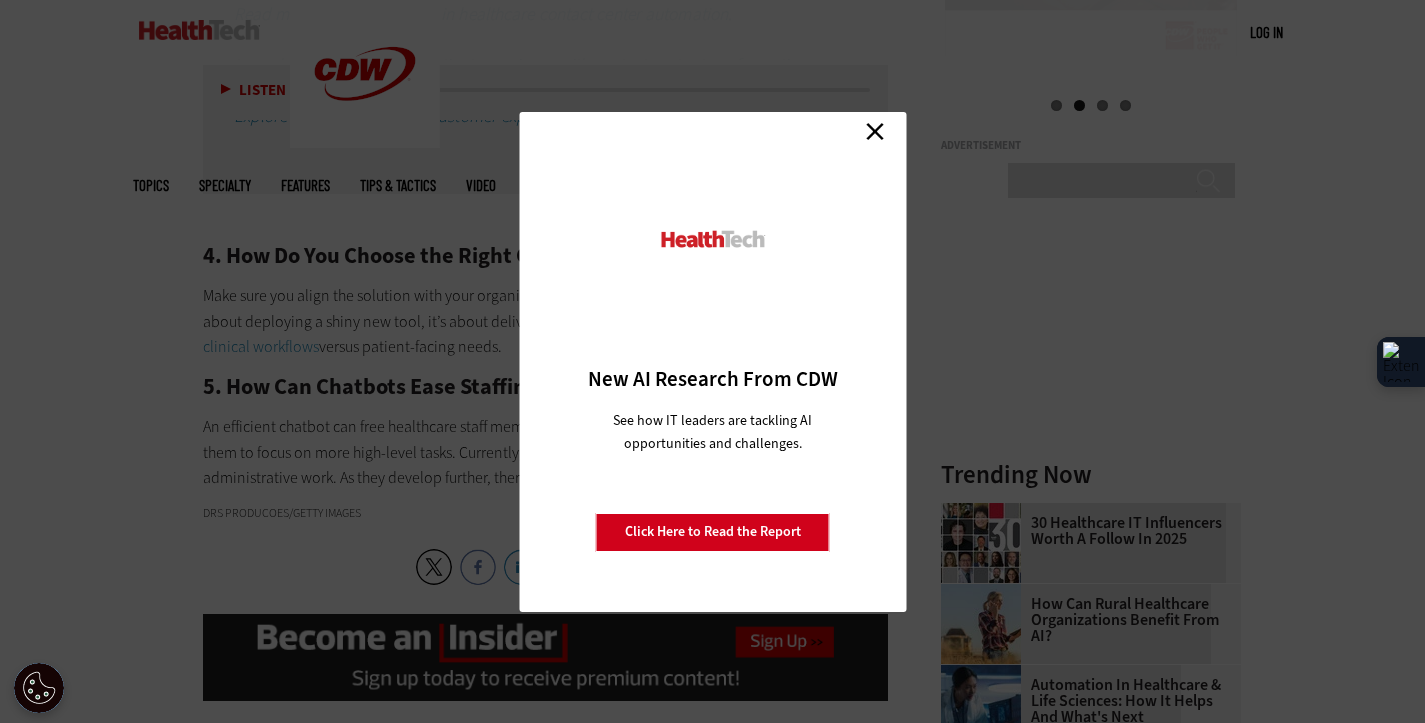 scroll, scrollTop: 2386, scrollLeft: 0, axis: vertical 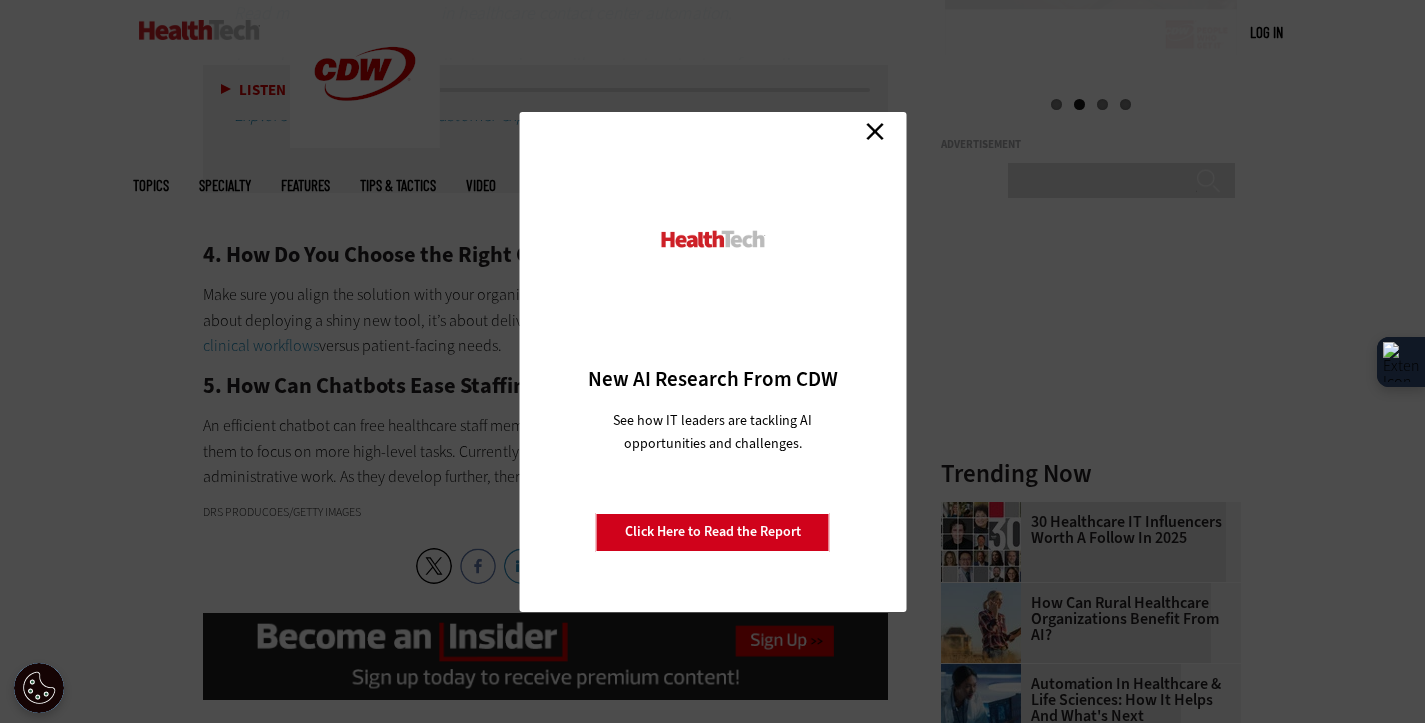 click on "Close" at bounding box center (875, 132) 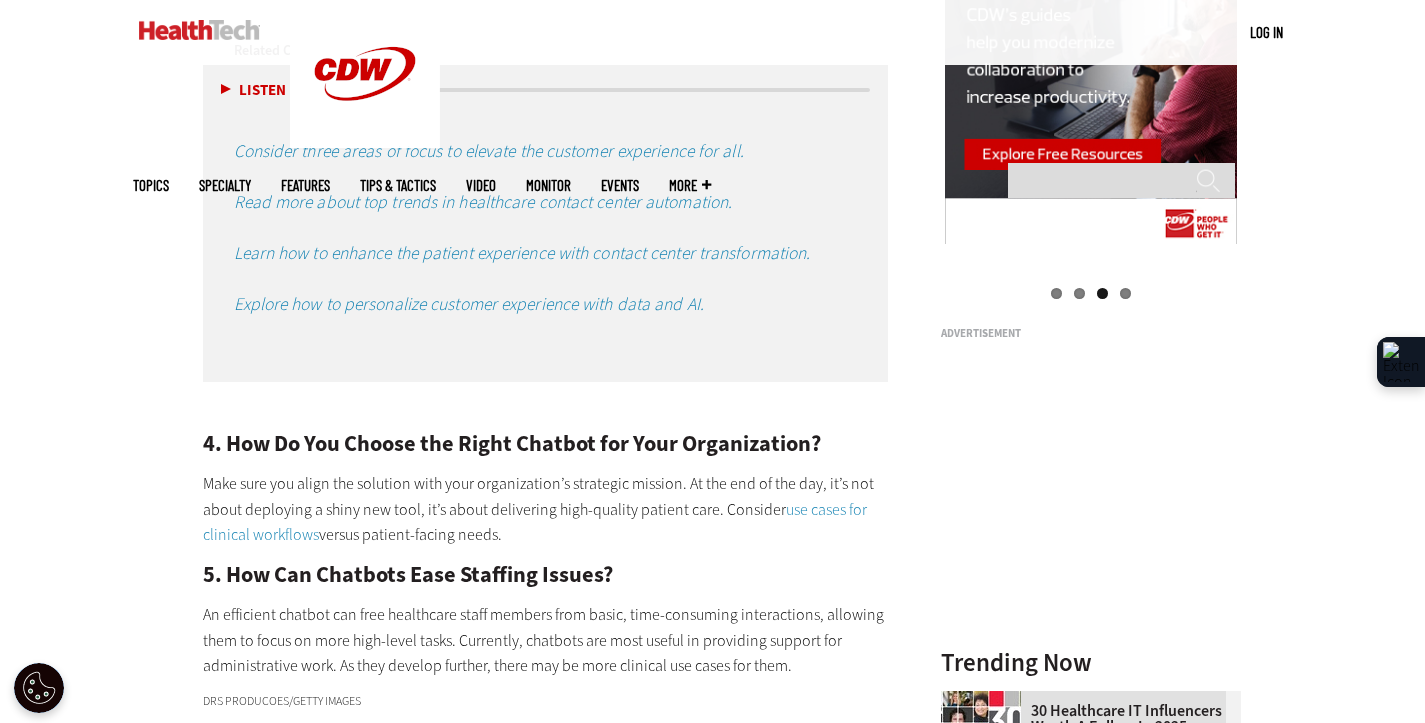 scroll, scrollTop: 2025, scrollLeft: 0, axis: vertical 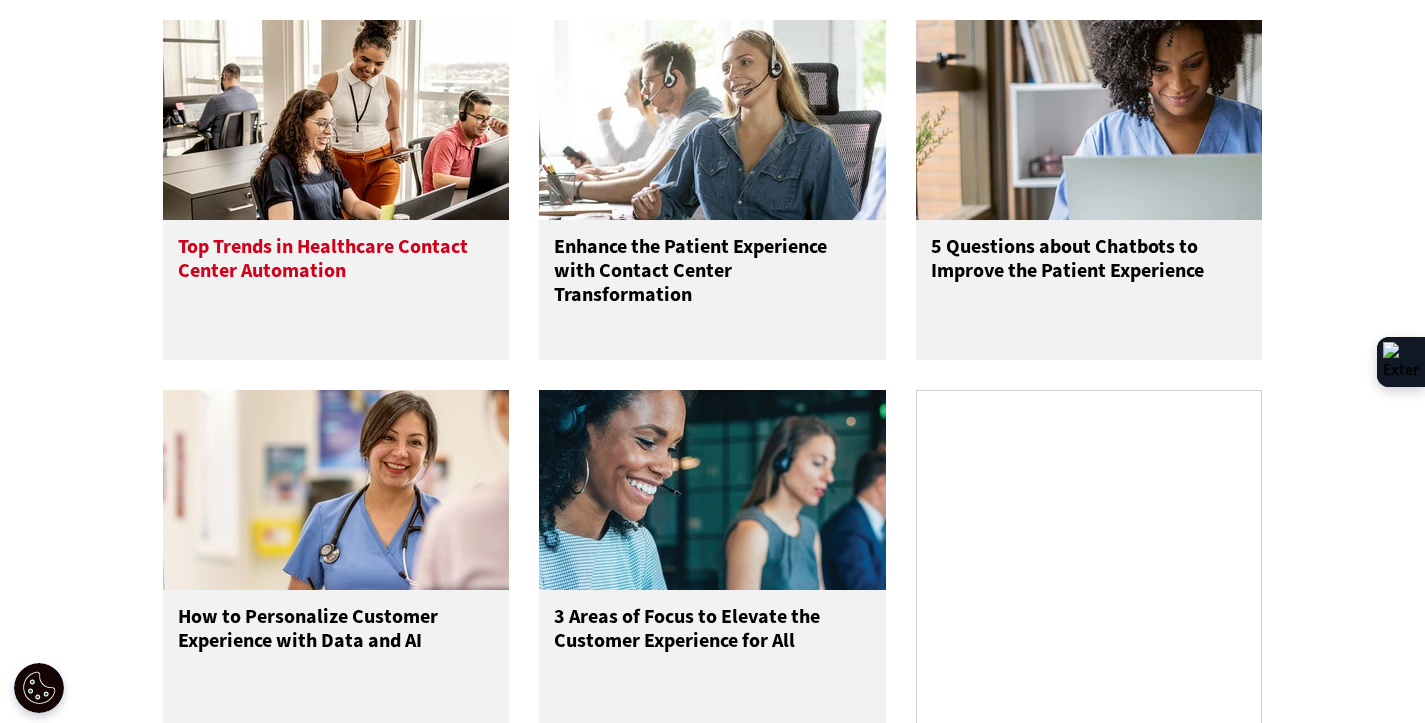 click on "Top Trends in Healthcare Contact Center Automation" at bounding box center [336, 275] 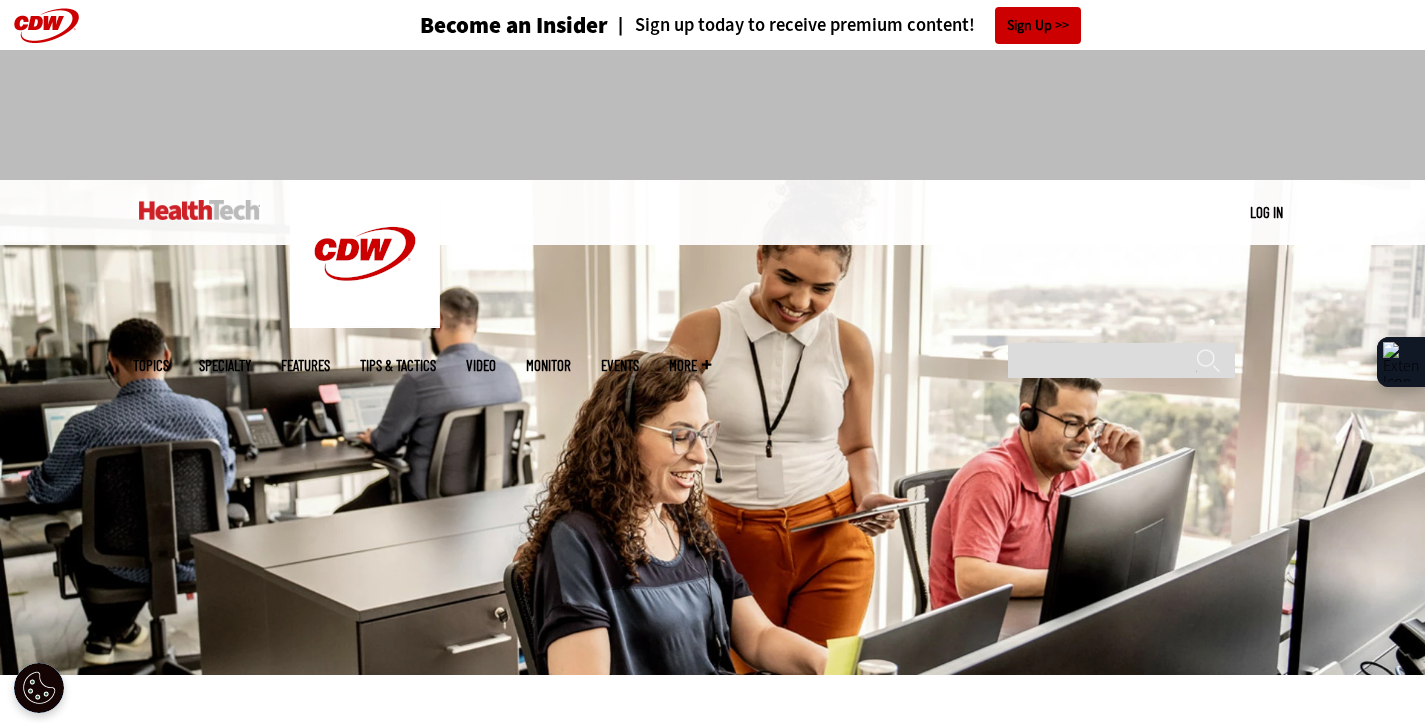 scroll, scrollTop: 0, scrollLeft: 0, axis: both 